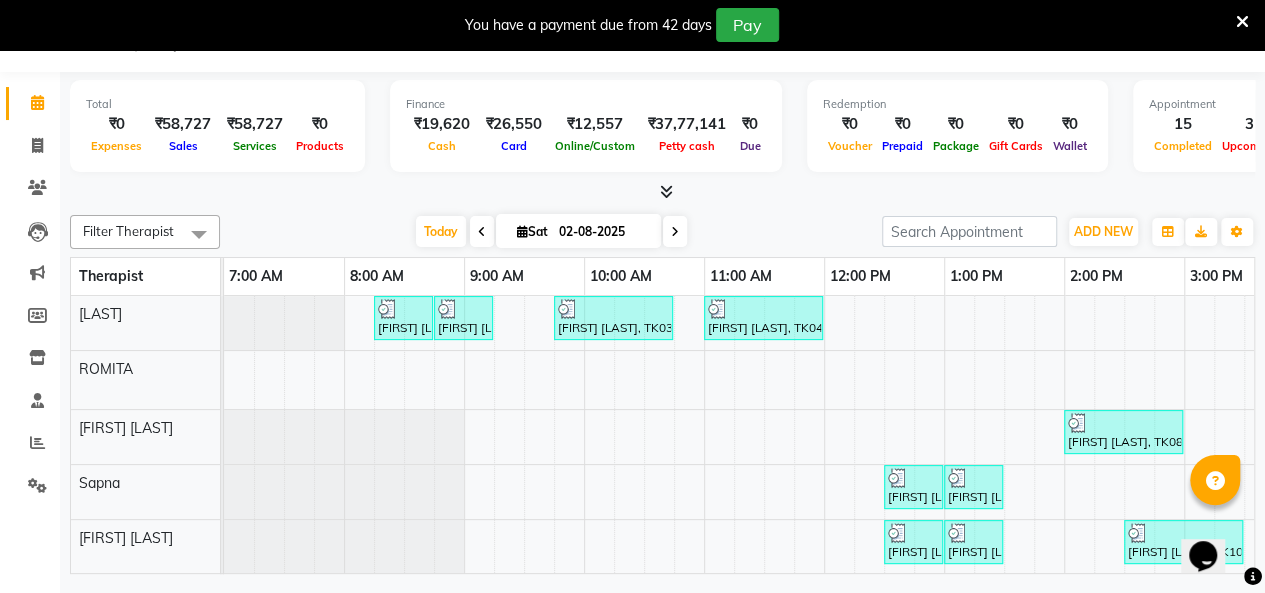 scroll, scrollTop: 0, scrollLeft: 0, axis: both 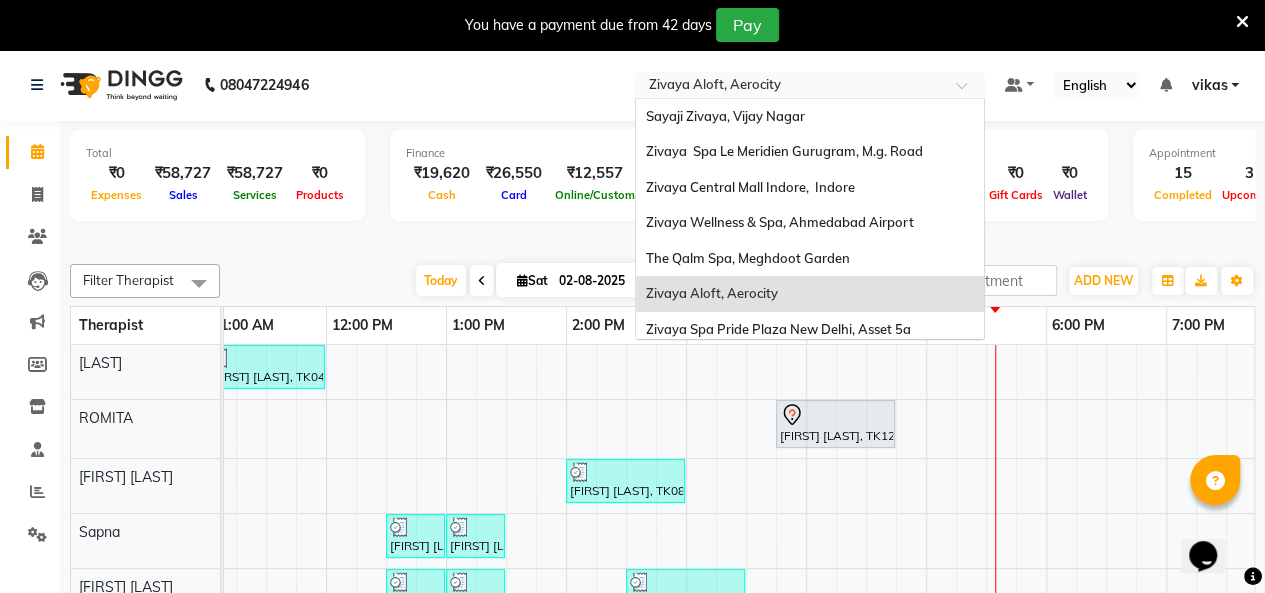 click at bounding box center (790, 87) 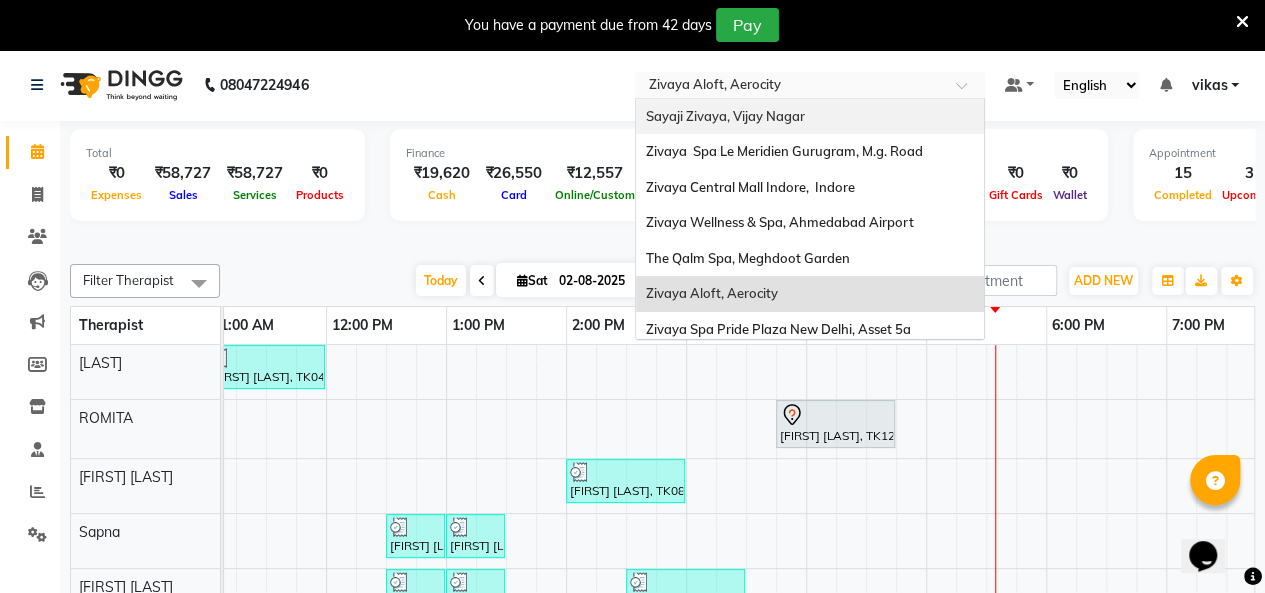 click on "Sayaji Zivaya, Vijay Nagar" at bounding box center (725, 116) 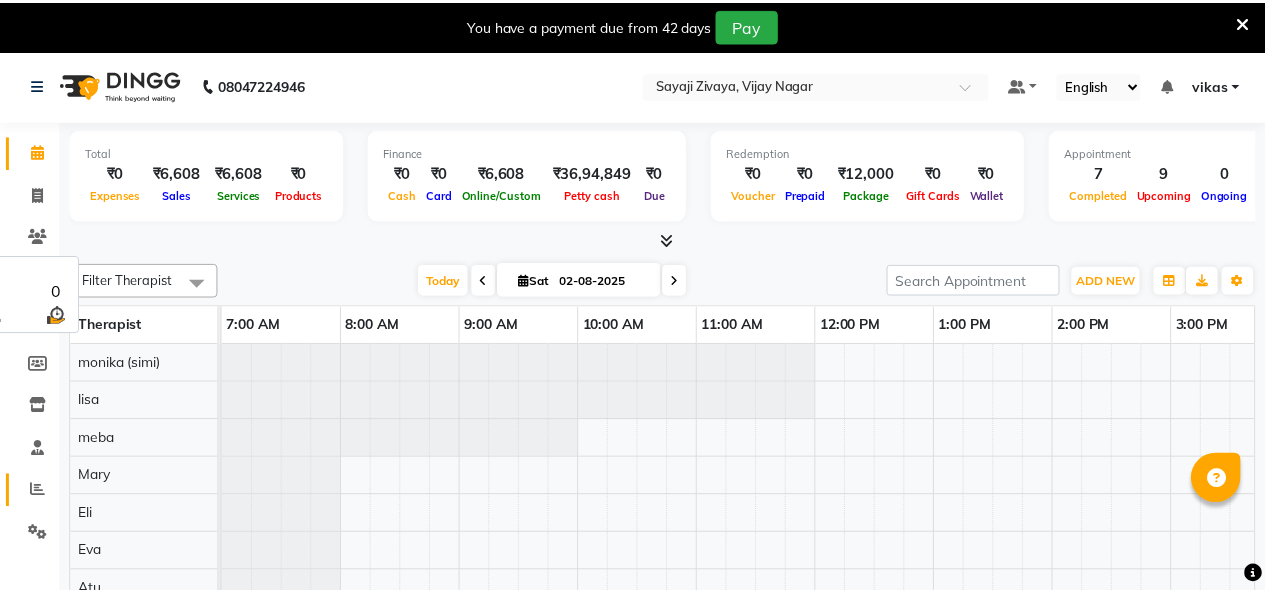 scroll, scrollTop: 0, scrollLeft: 0, axis: both 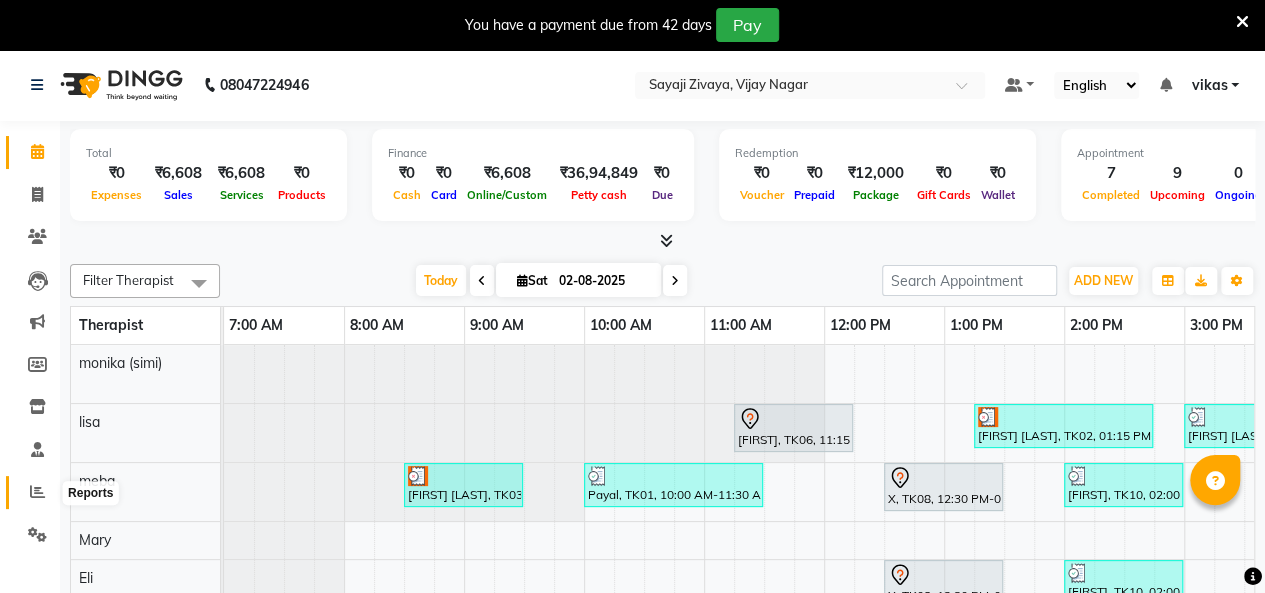 click 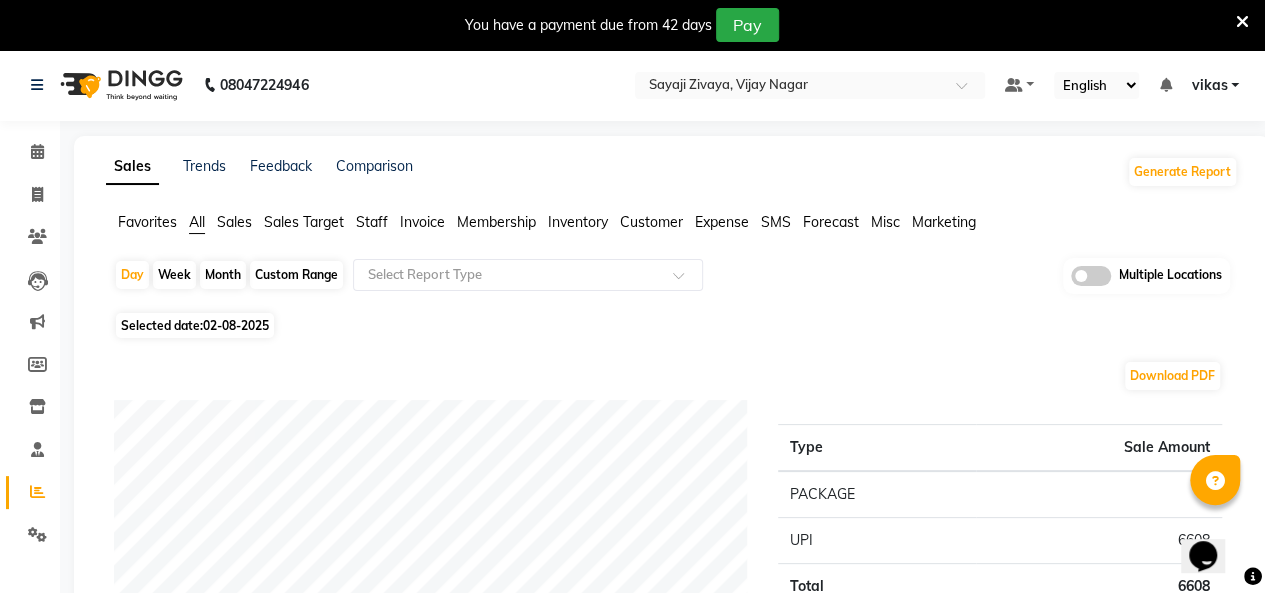scroll, scrollTop: 0, scrollLeft: 0, axis: both 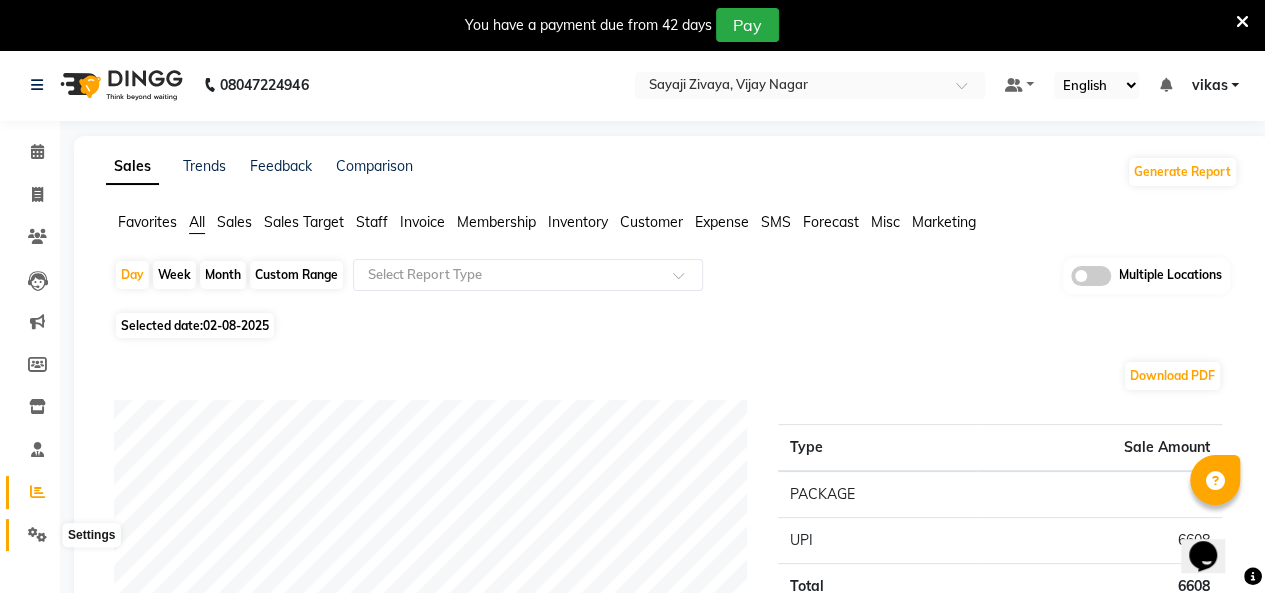 click 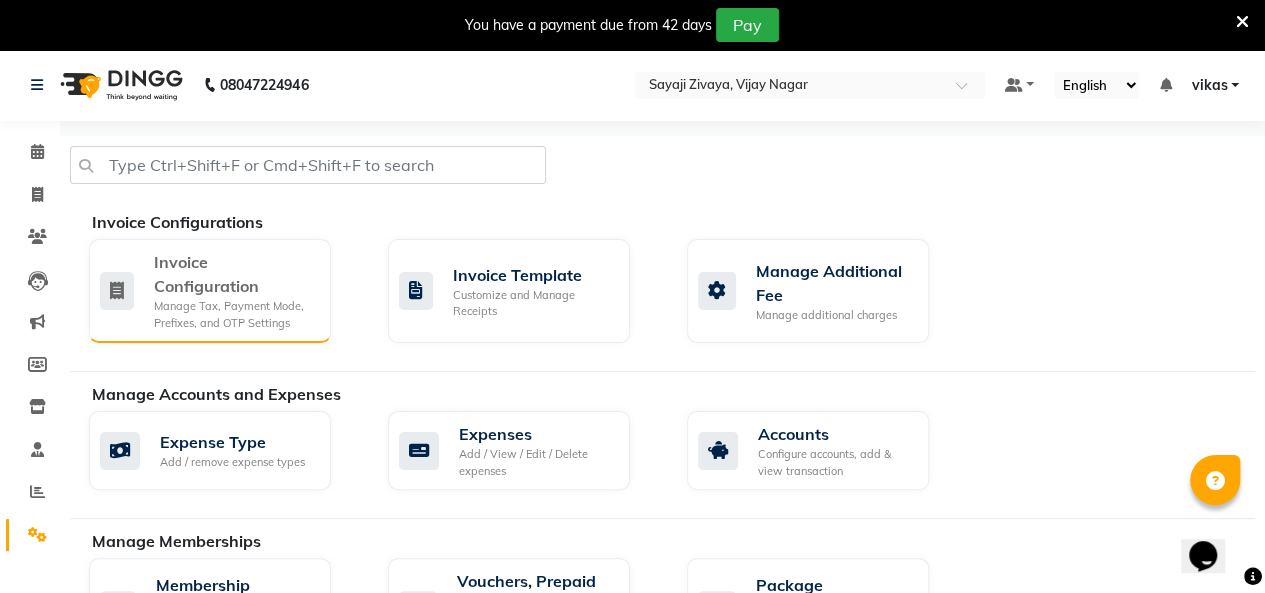 click on "Invoice Configuration" 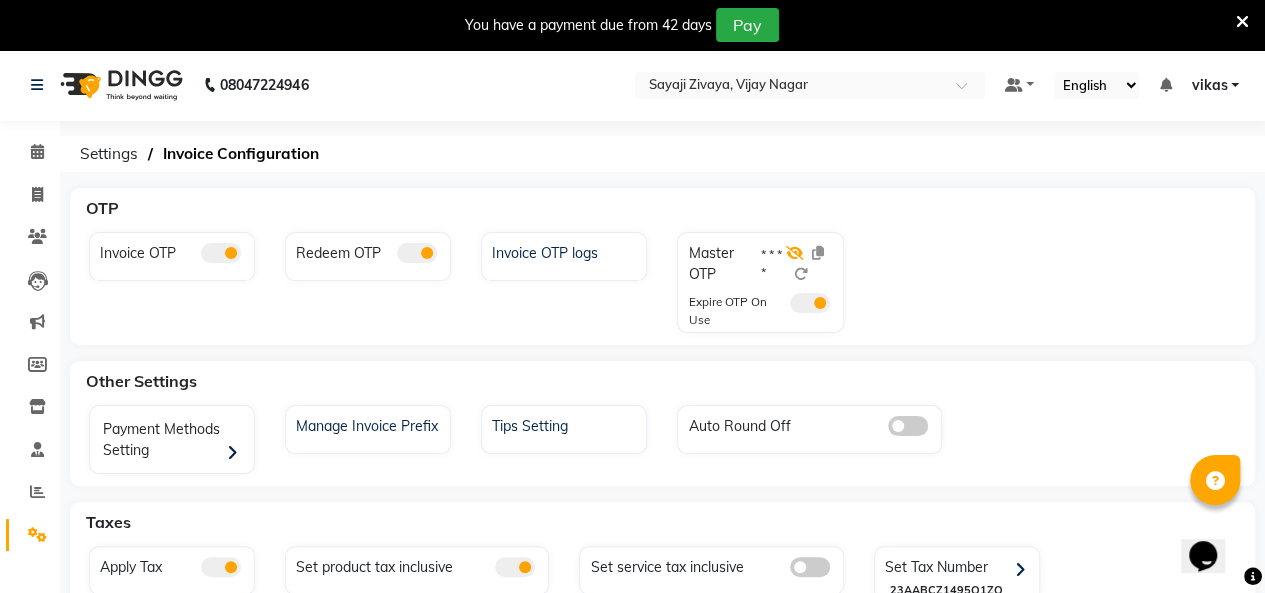 click 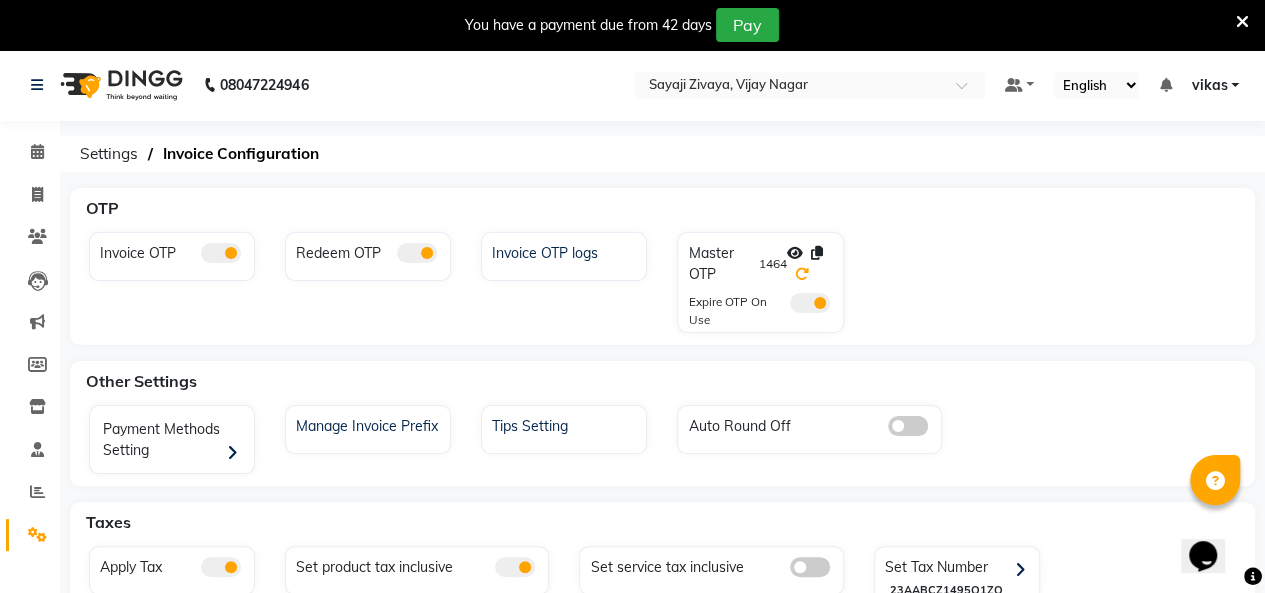 click 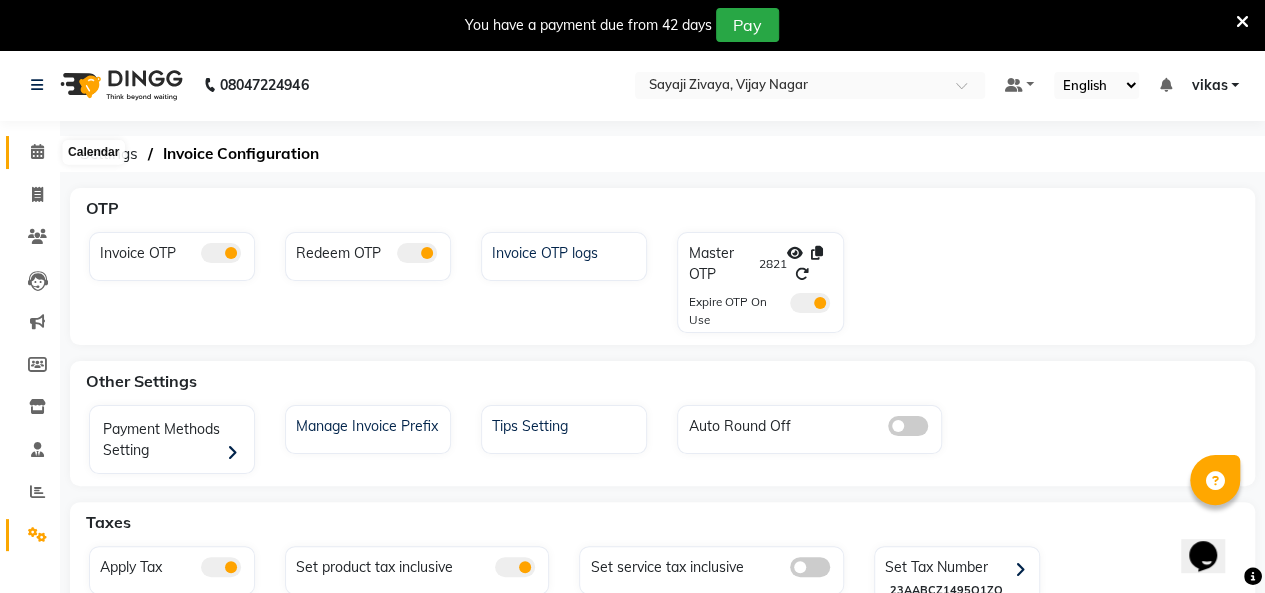 click 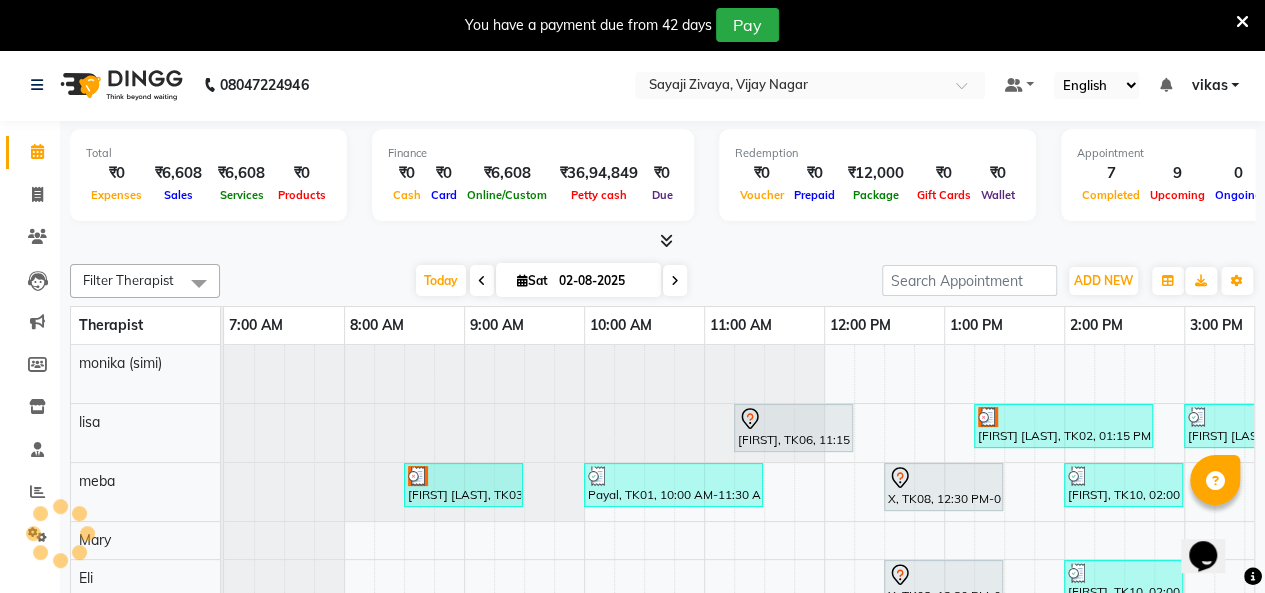 scroll, scrollTop: 0, scrollLeft: 0, axis: both 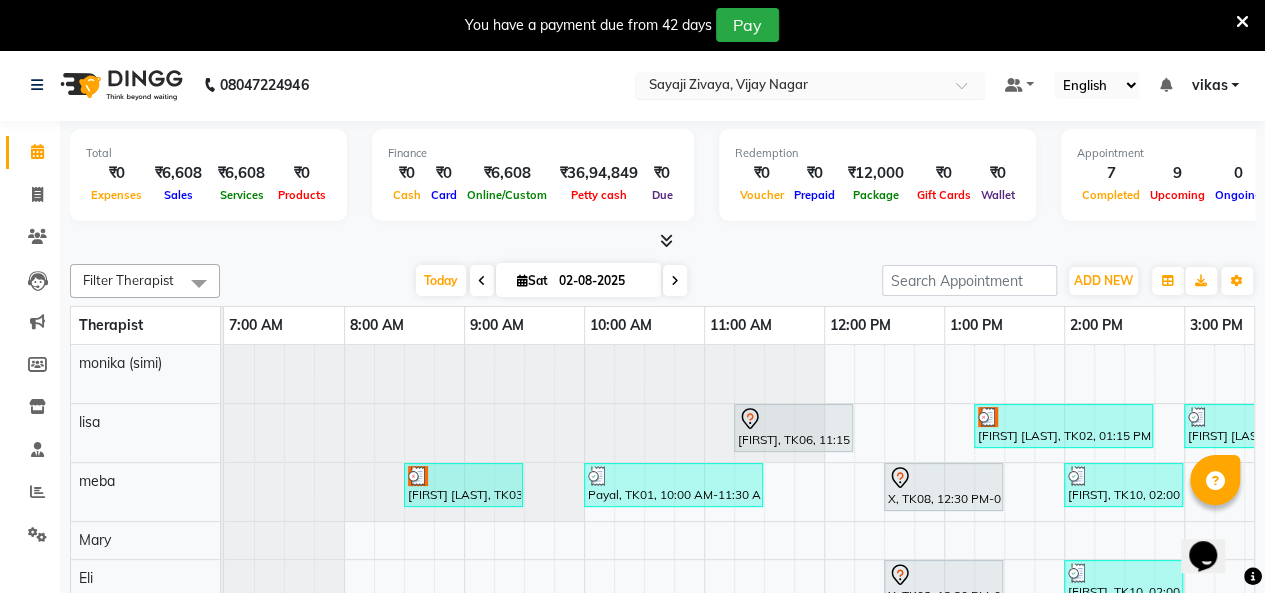 click at bounding box center (790, 87) 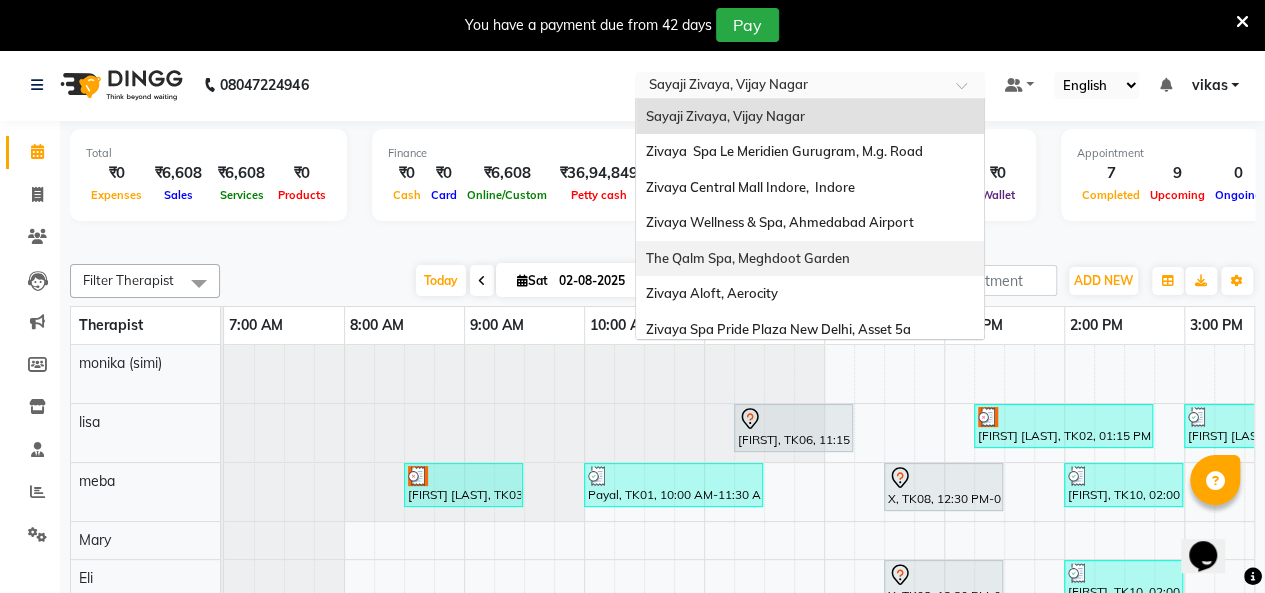 click on "The Qalm Spa, Meghdoot Garden" at bounding box center [748, 258] 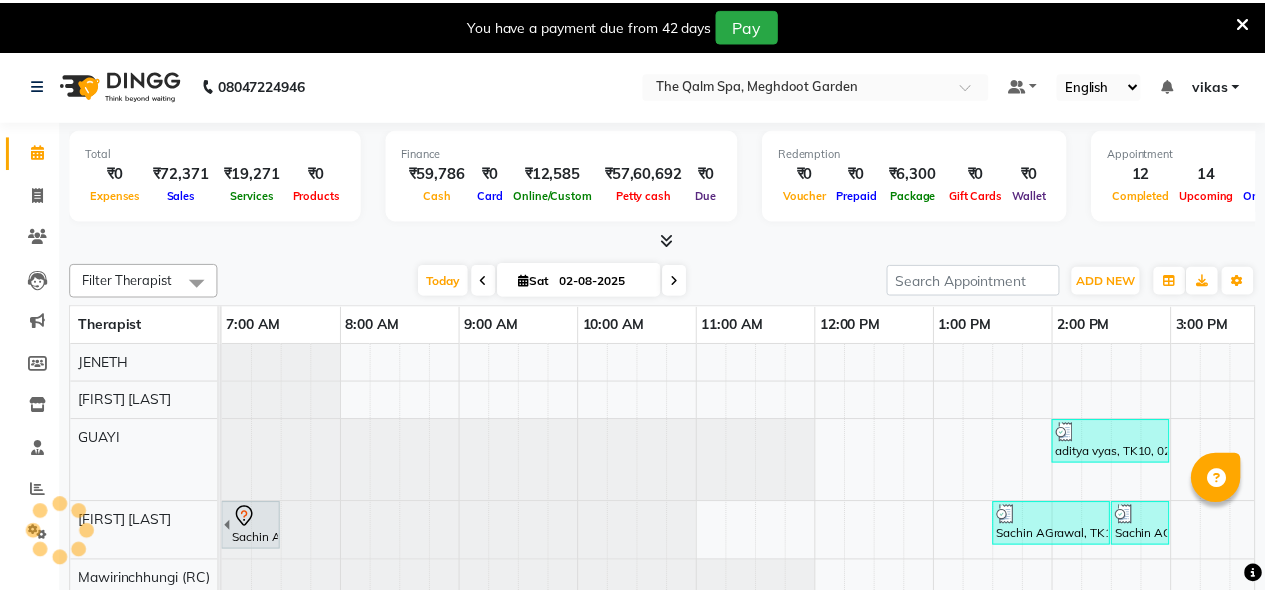 scroll, scrollTop: 0, scrollLeft: 0, axis: both 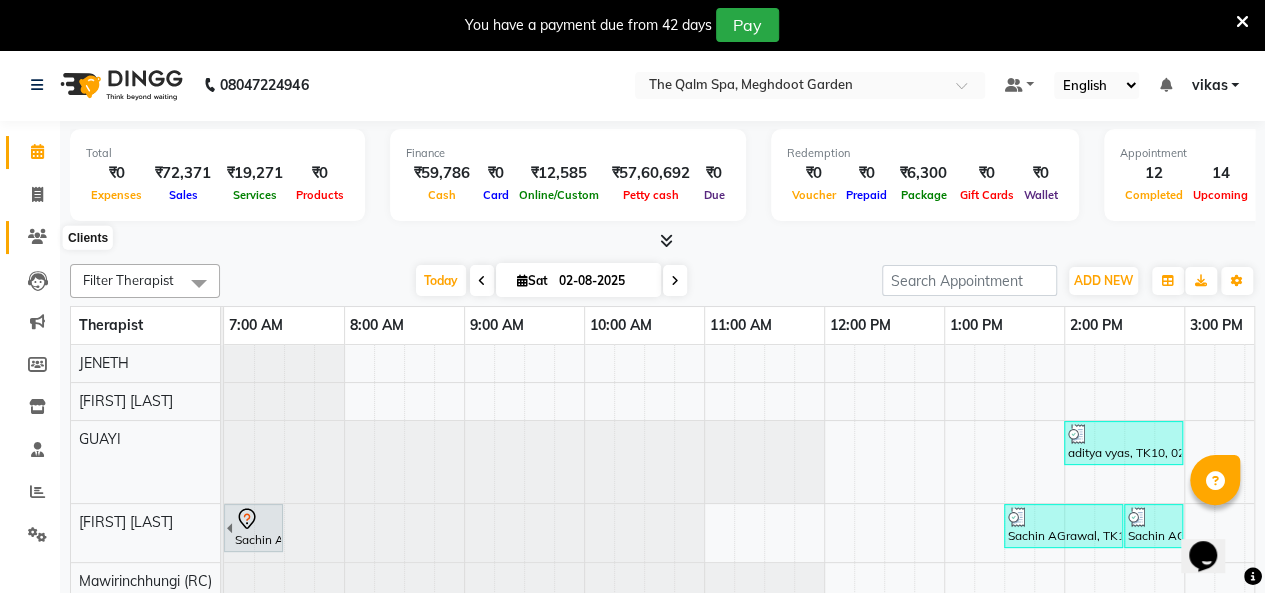 click 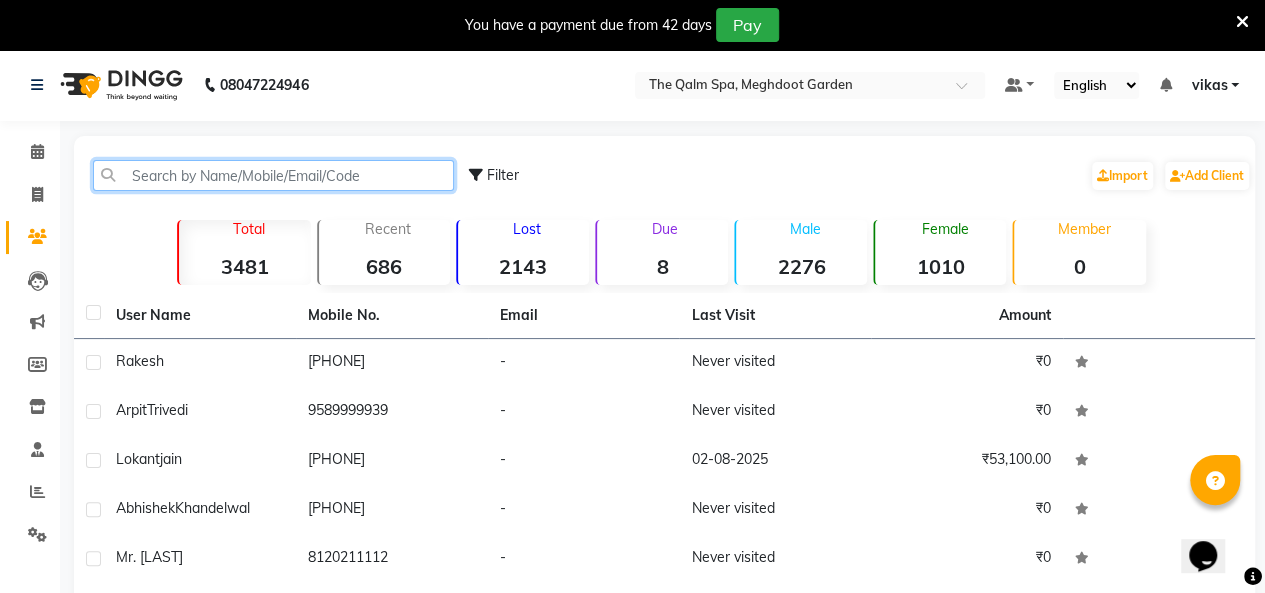 click 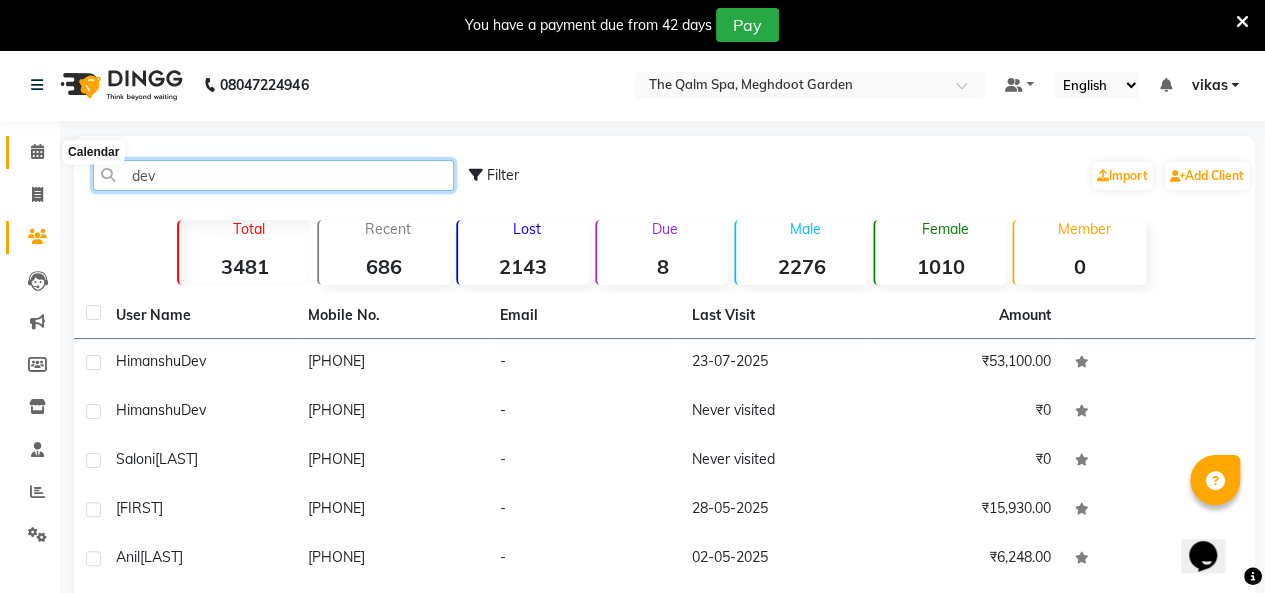 type on "dev" 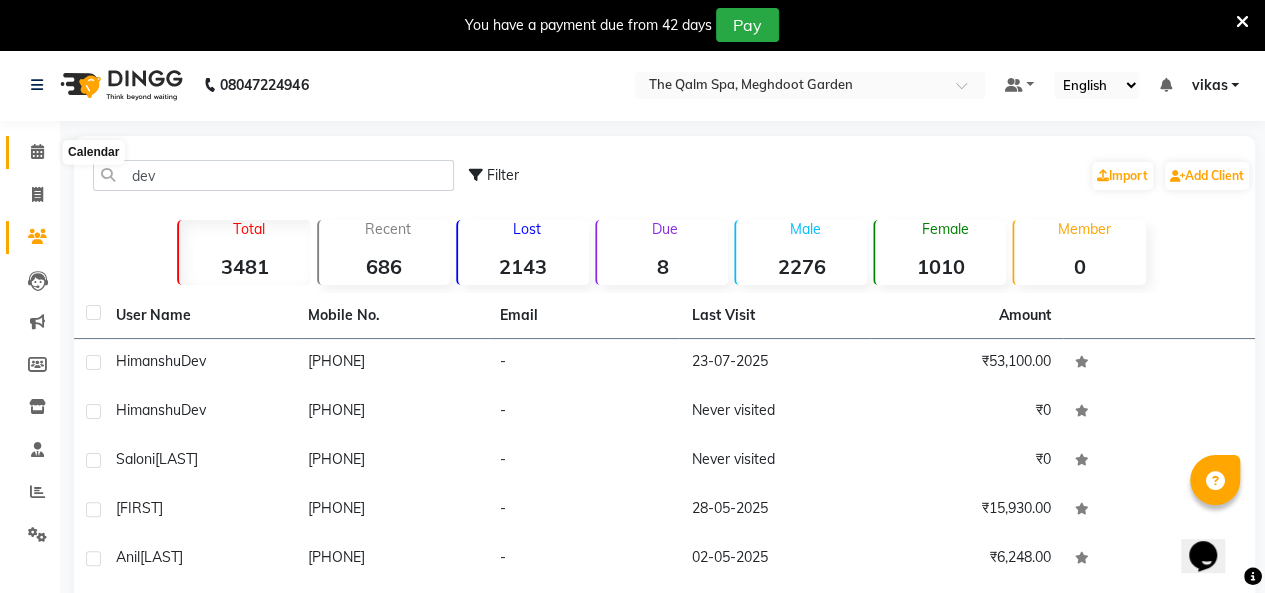 click 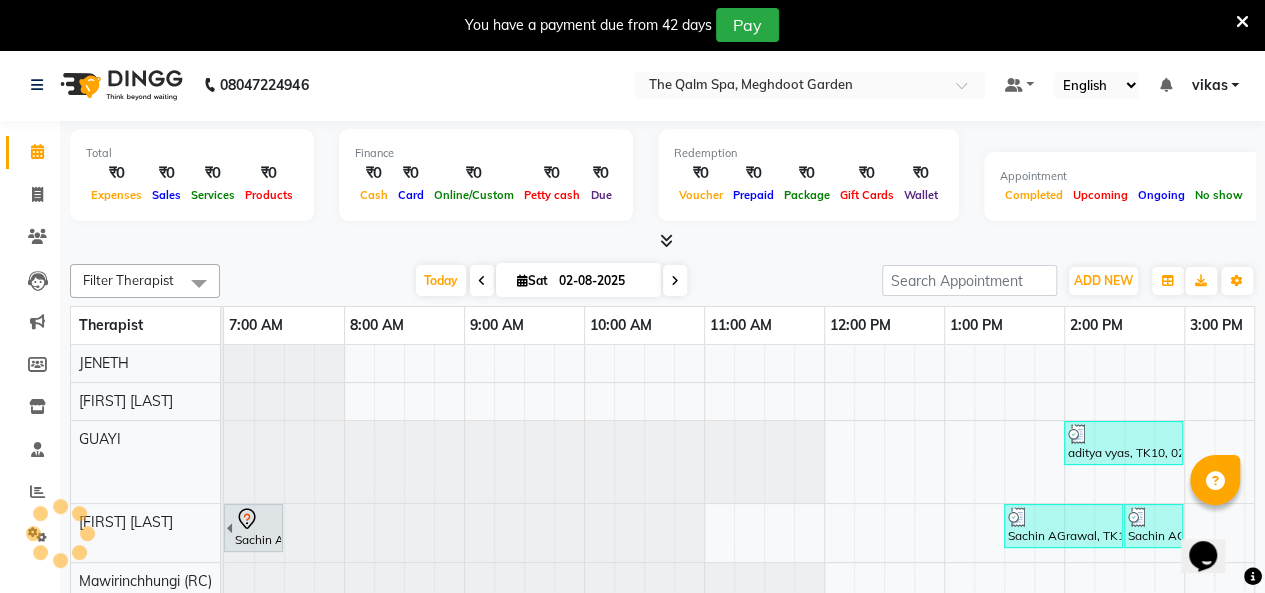 scroll, scrollTop: 0, scrollLeft: 0, axis: both 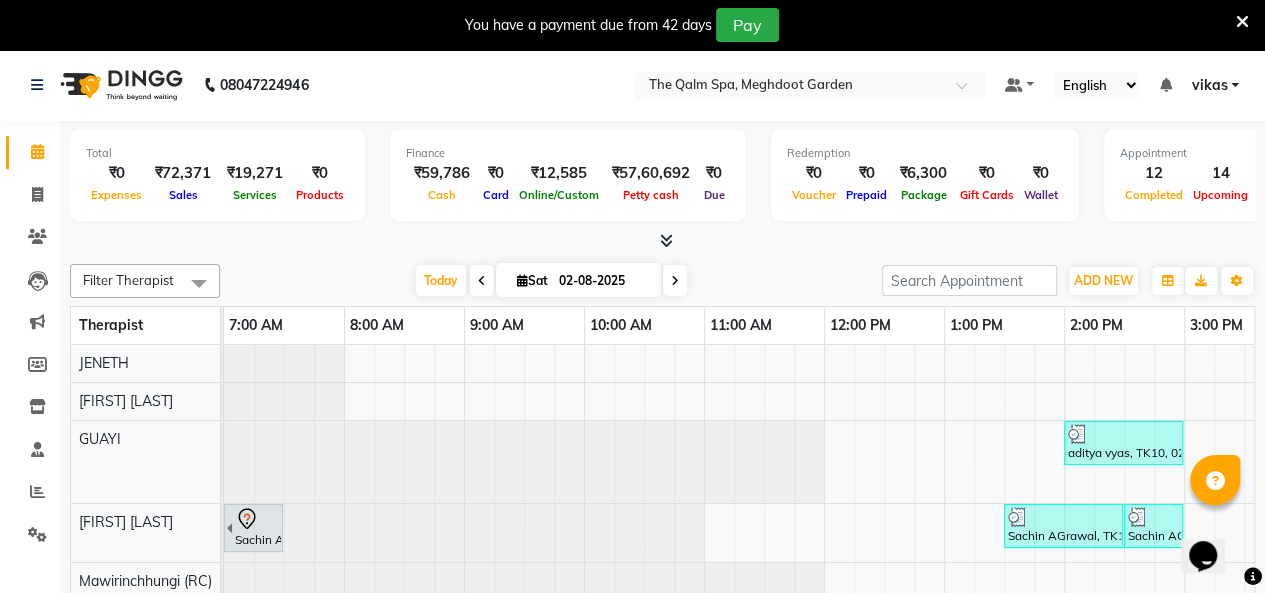 click on "Reports" 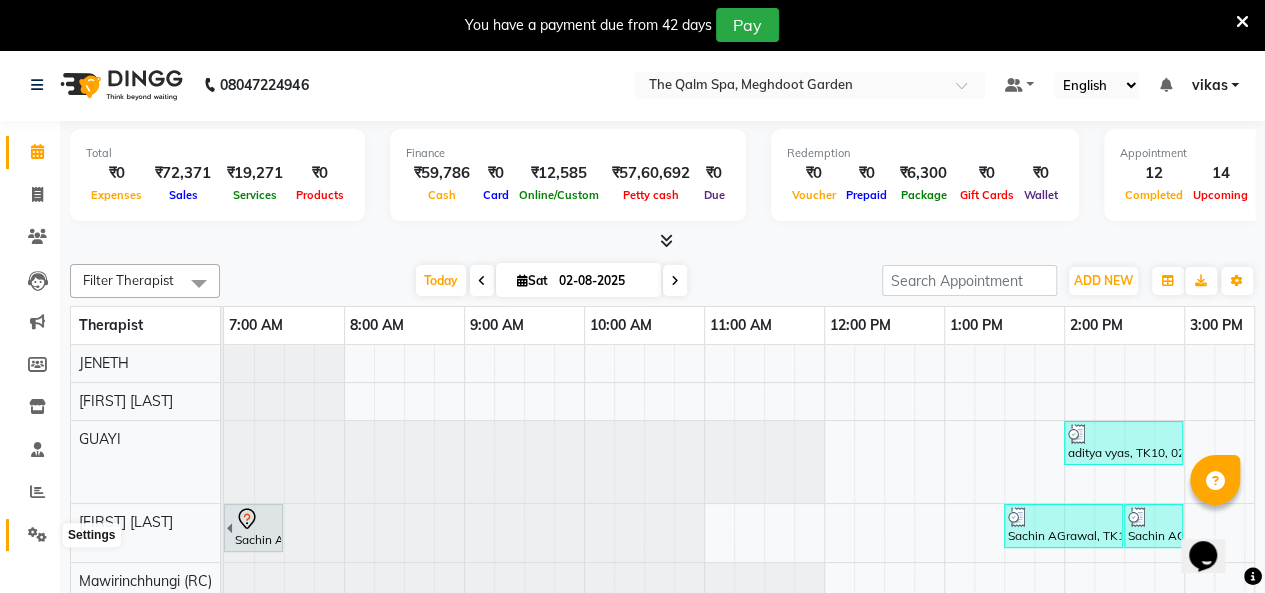 click 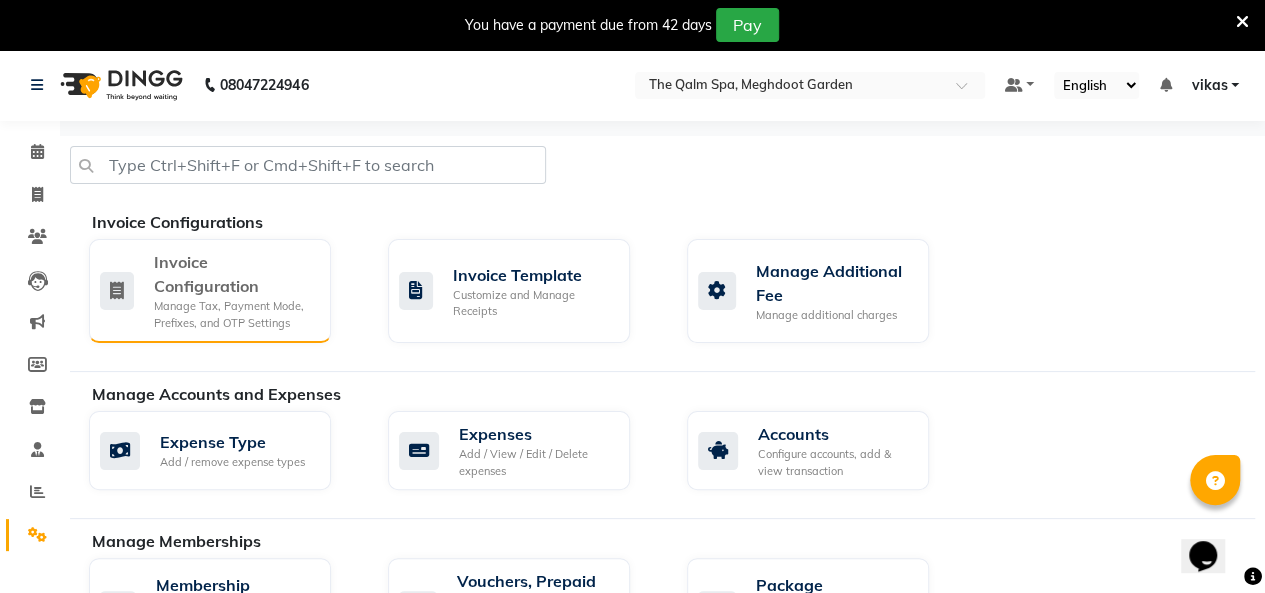 click on "Manage Tax, Payment Mode, Prefixes, and OTP Settings" 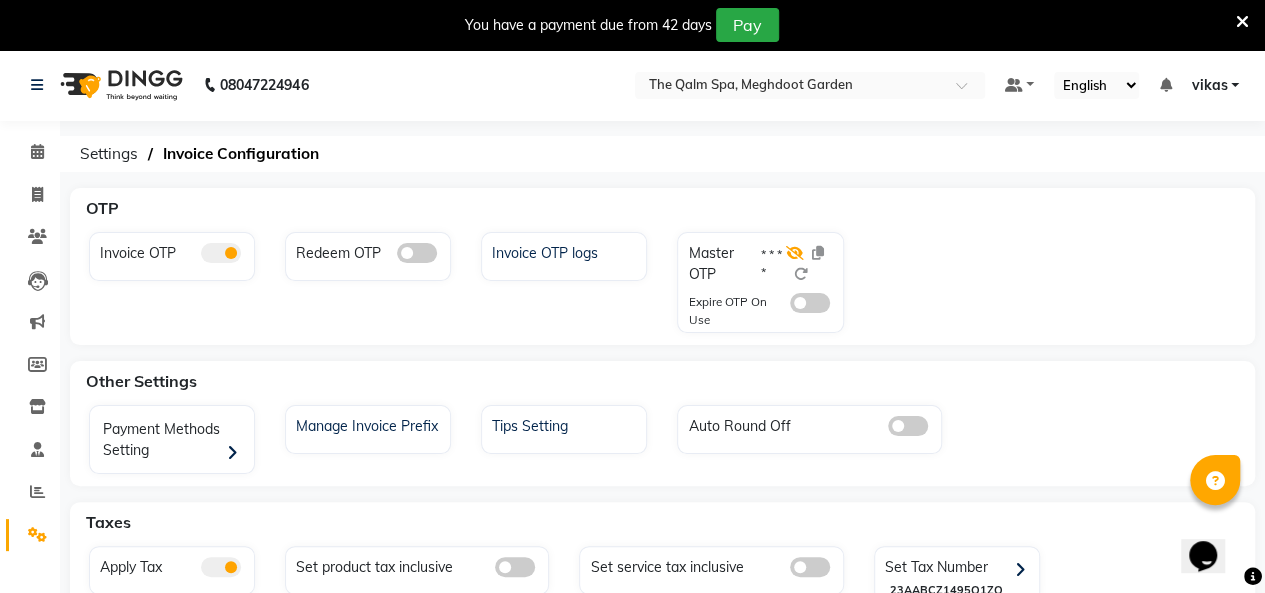 click 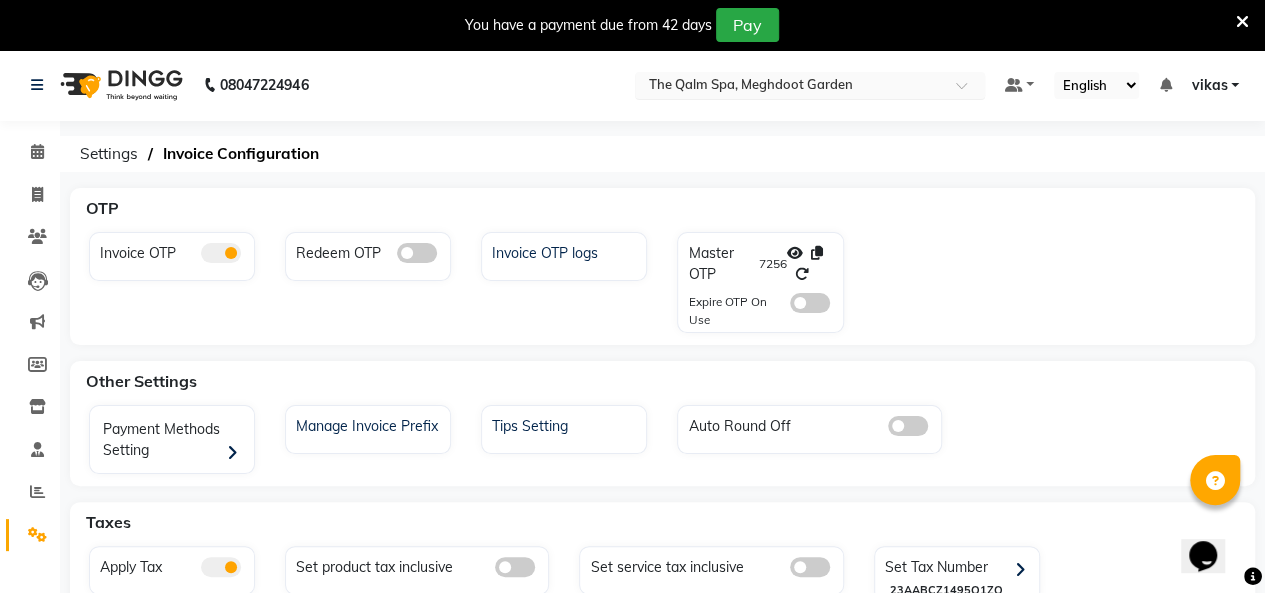 click at bounding box center (790, 87) 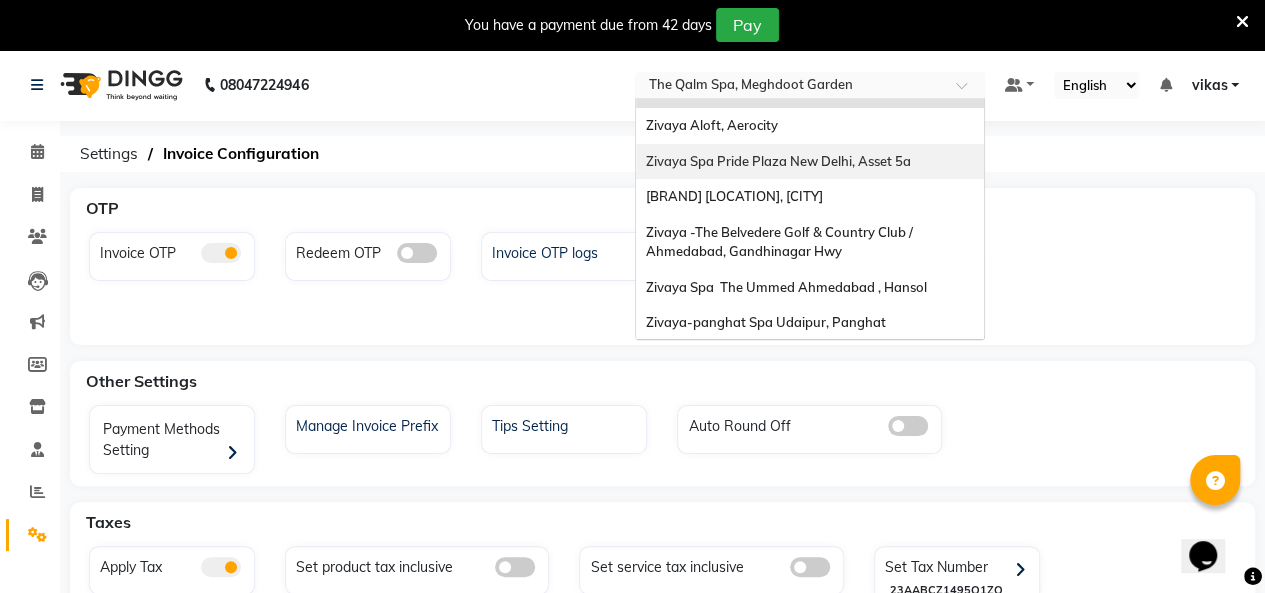scroll, scrollTop: 200, scrollLeft: 0, axis: vertical 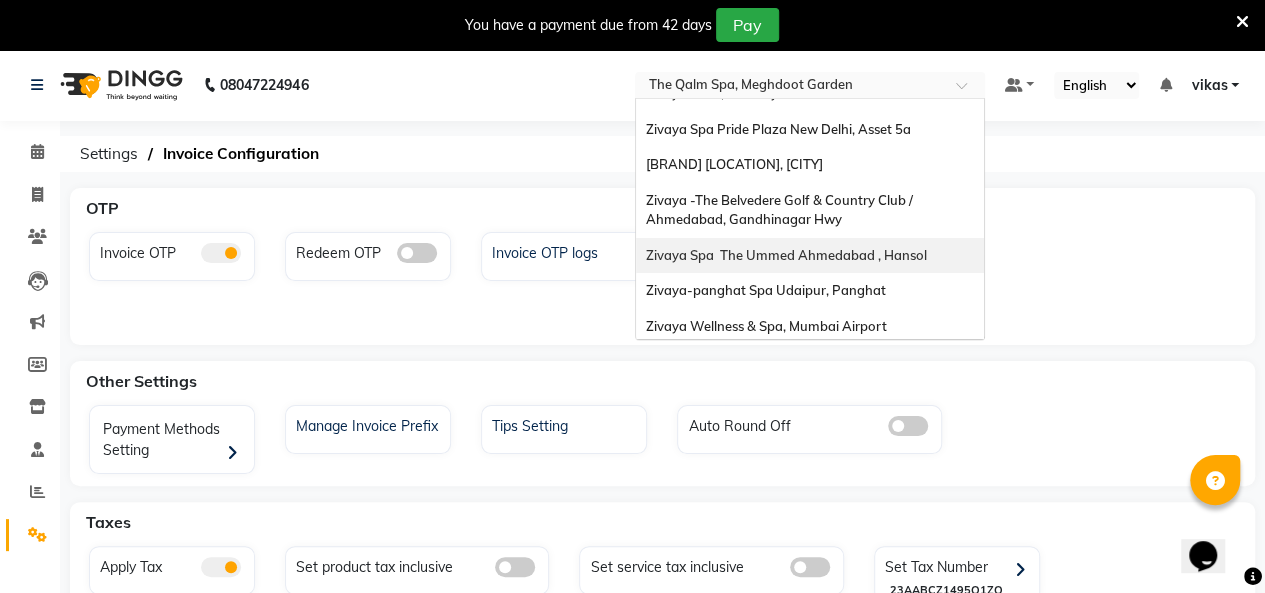 click on "Zivaya Spa  The Ummed Ahmedabad , Hansol" at bounding box center [786, 255] 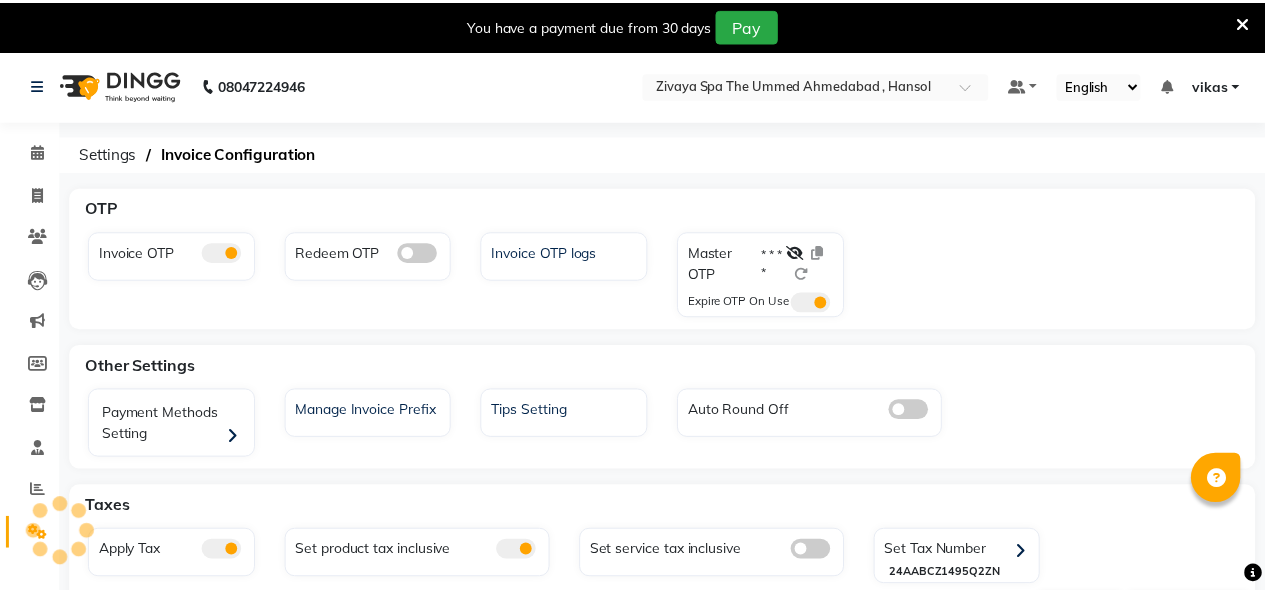 scroll, scrollTop: 0, scrollLeft: 0, axis: both 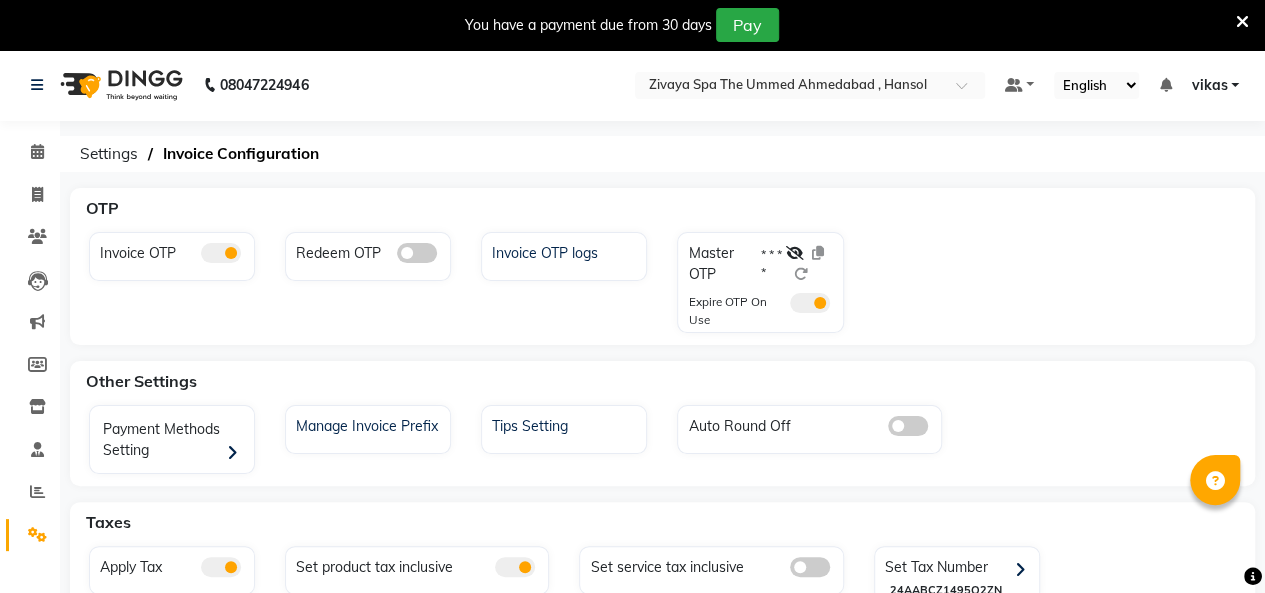 click 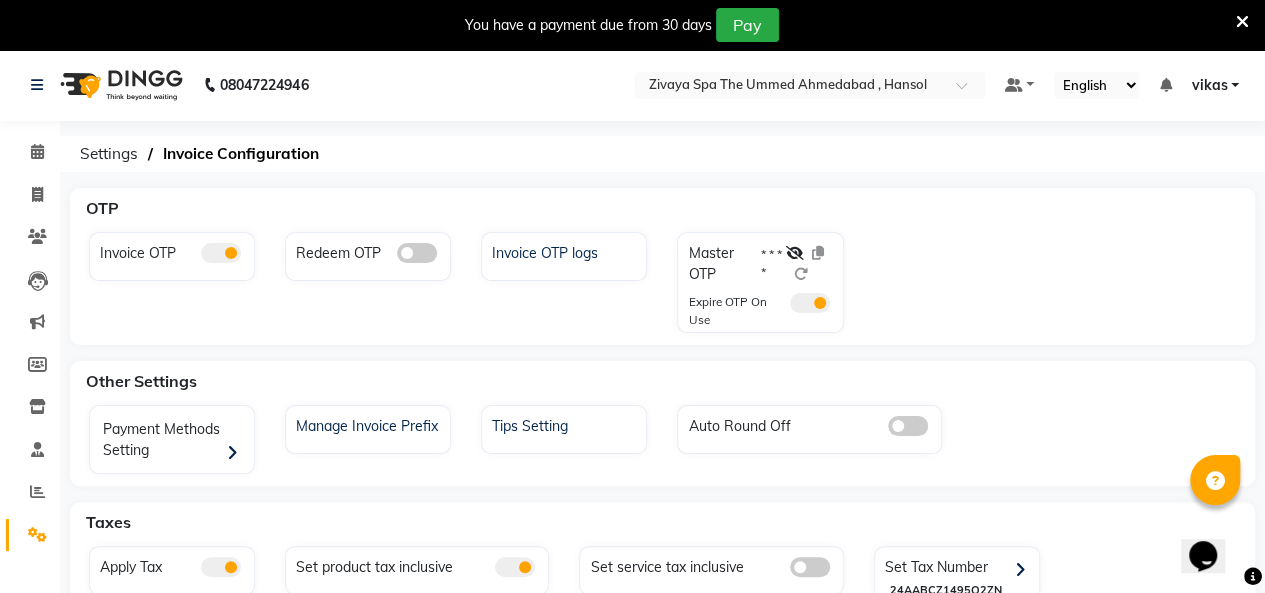 scroll, scrollTop: 0, scrollLeft: 0, axis: both 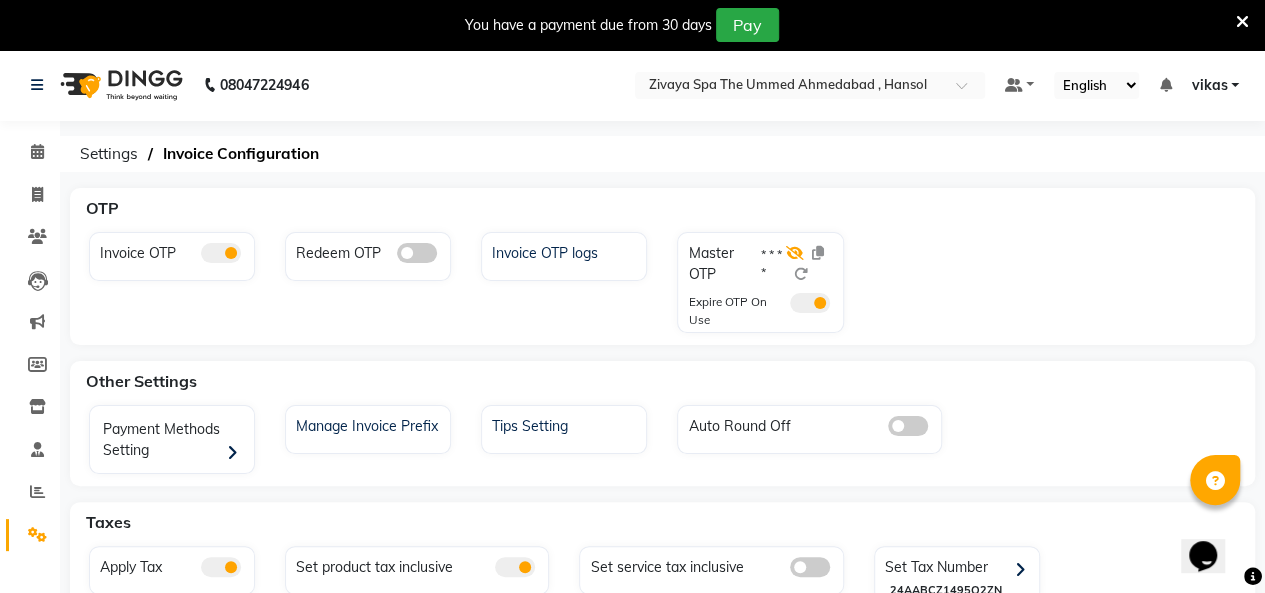 click 